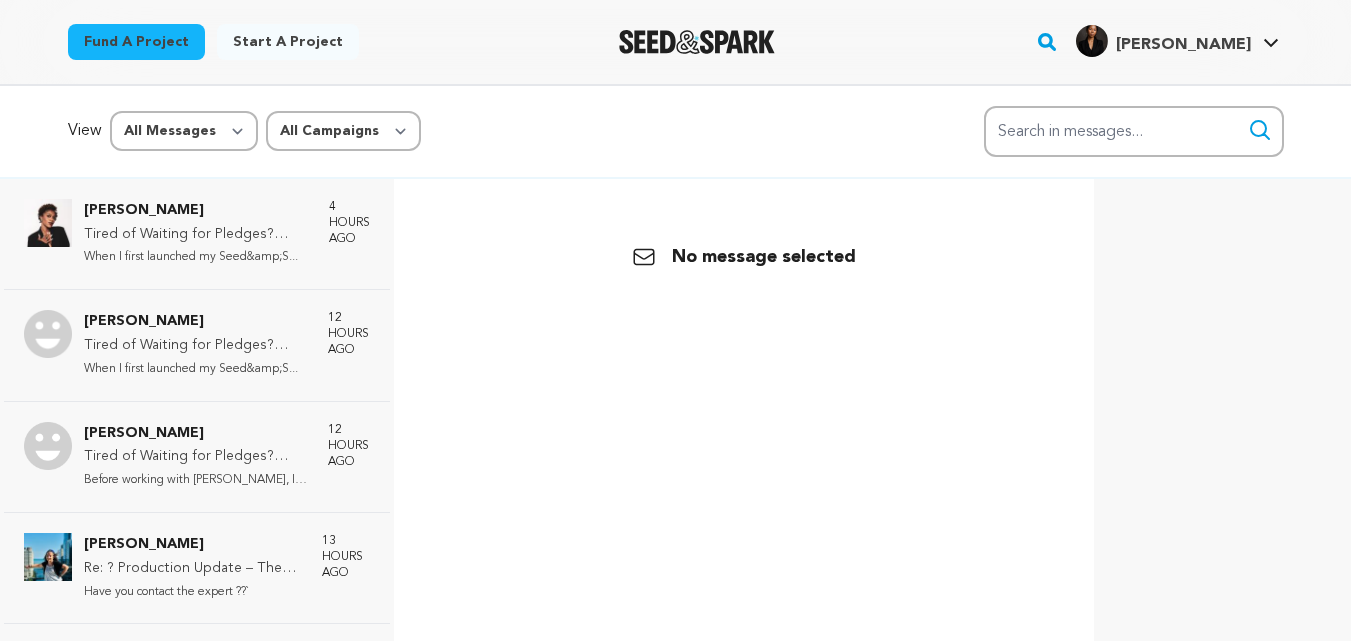 scroll, scrollTop: 0, scrollLeft: 0, axis: both 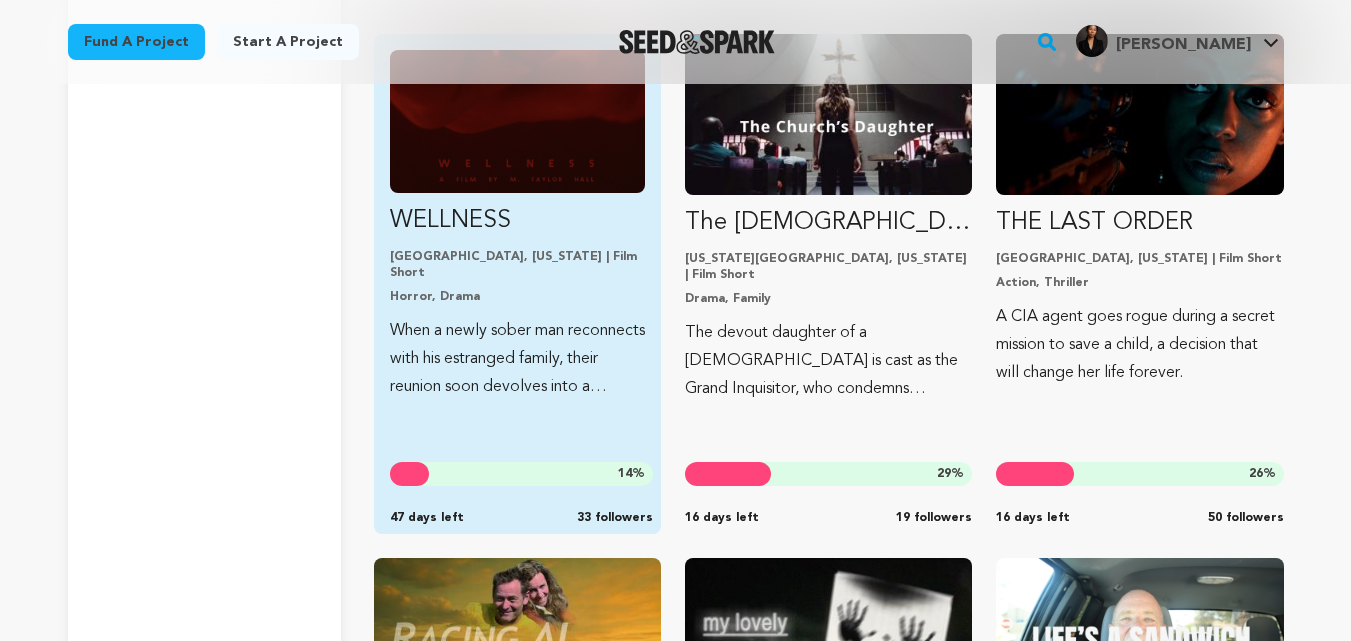 click at bounding box center (517, 121) 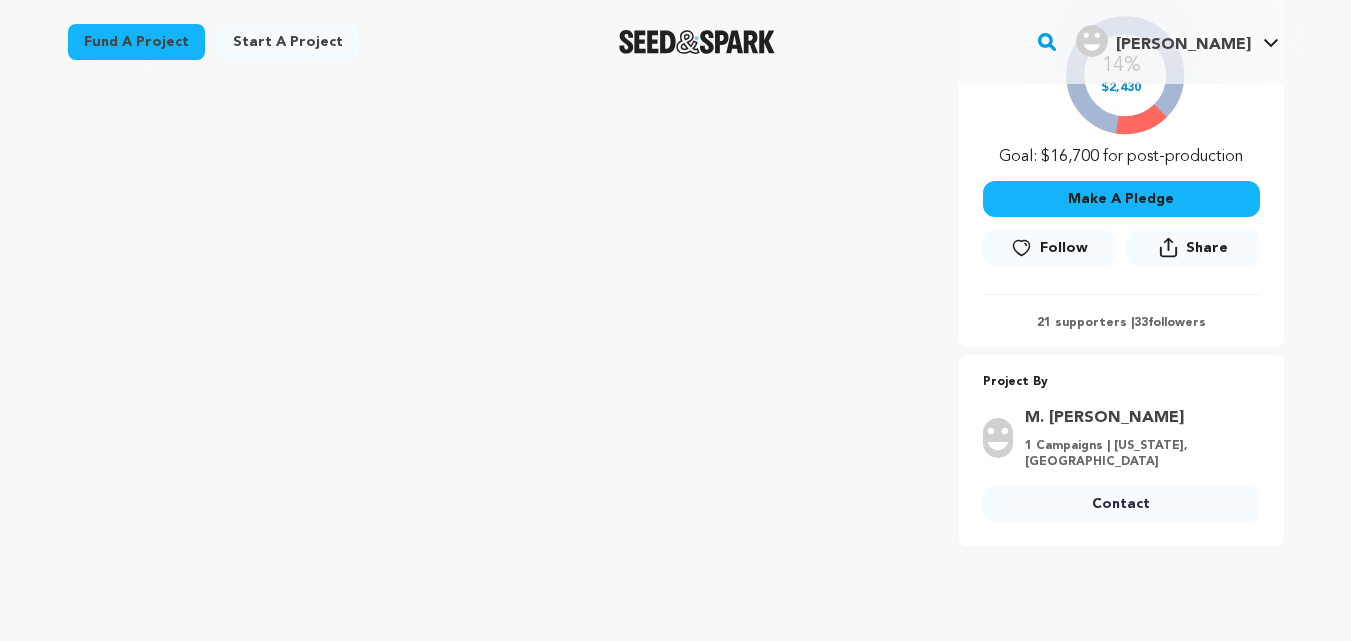 scroll, scrollTop: 475, scrollLeft: 0, axis: vertical 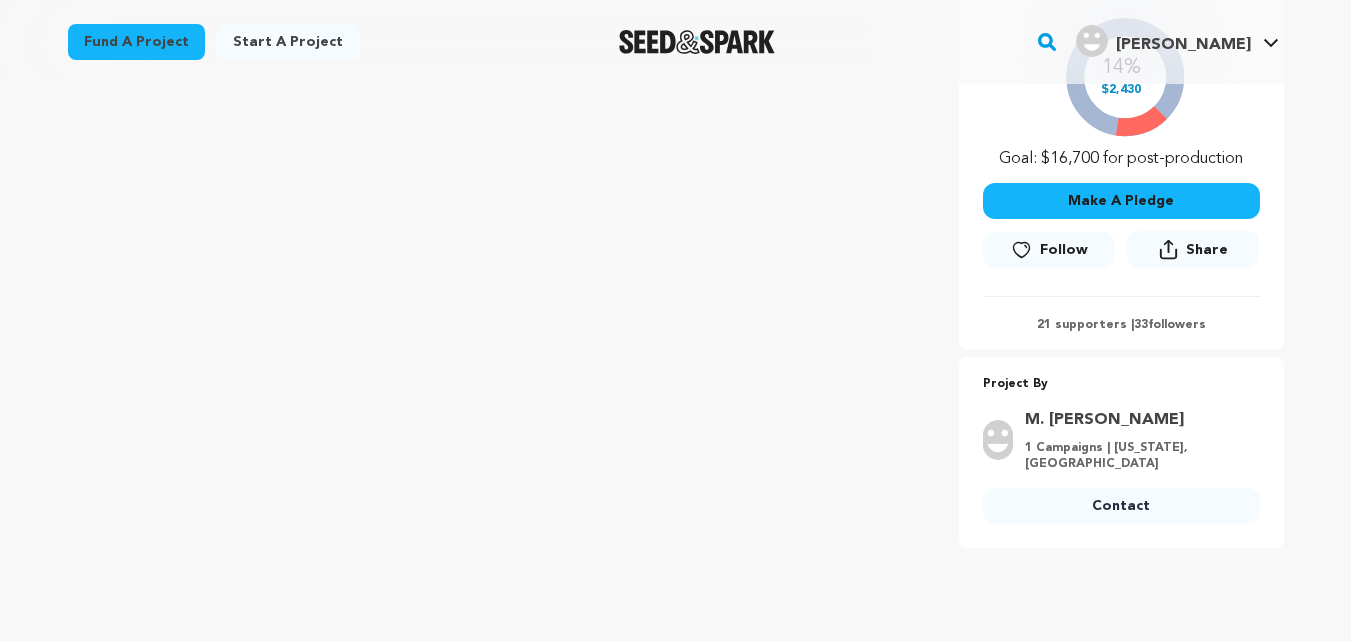 click on "Follow" at bounding box center (1064, 250) 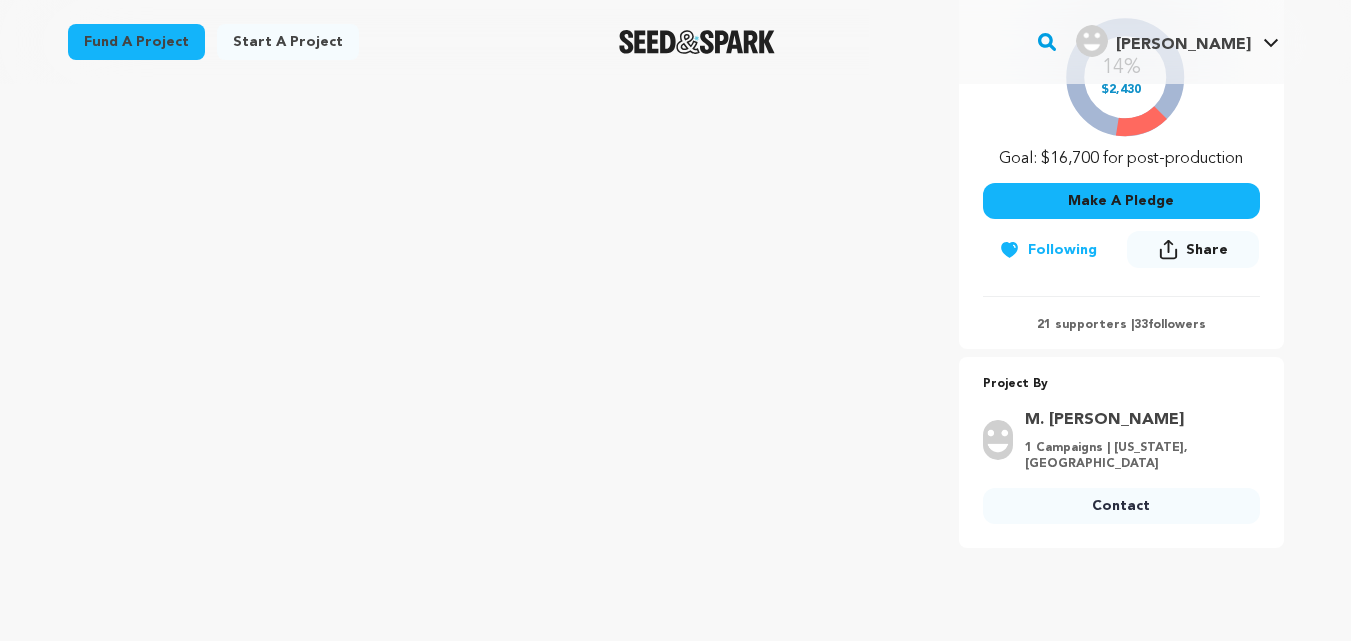 click on "Follow
Following" at bounding box center [1049, 254] 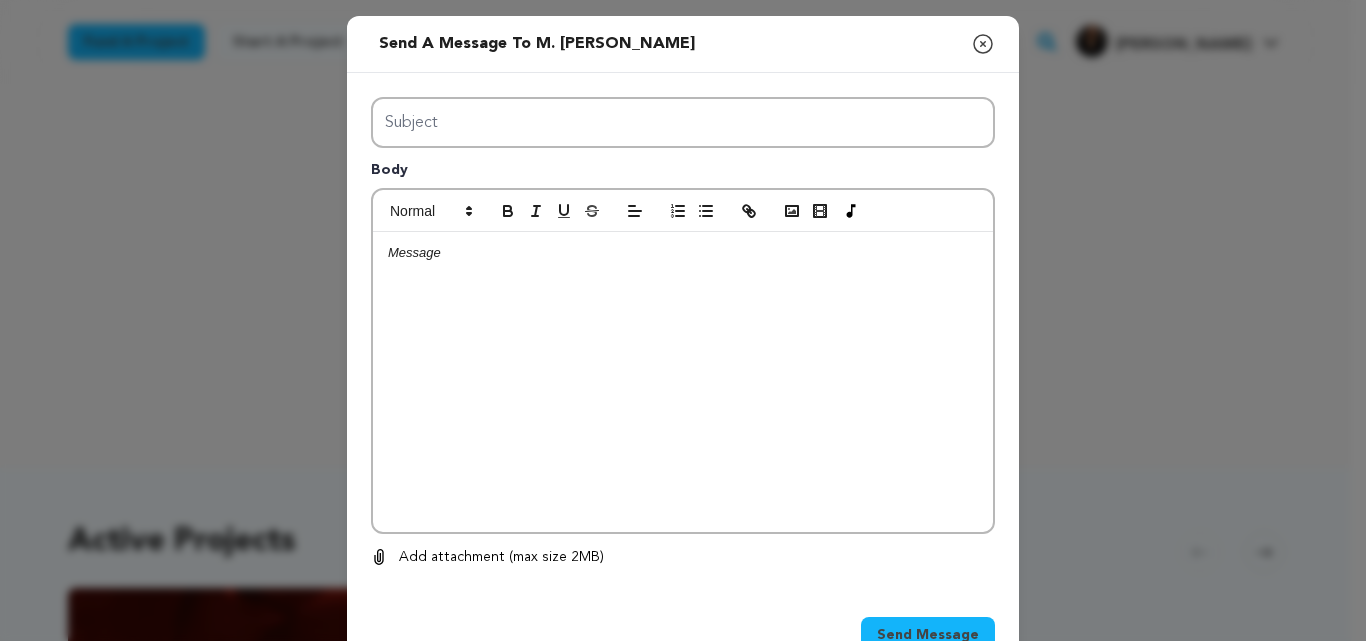 scroll, scrollTop: 0, scrollLeft: 0, axis: both 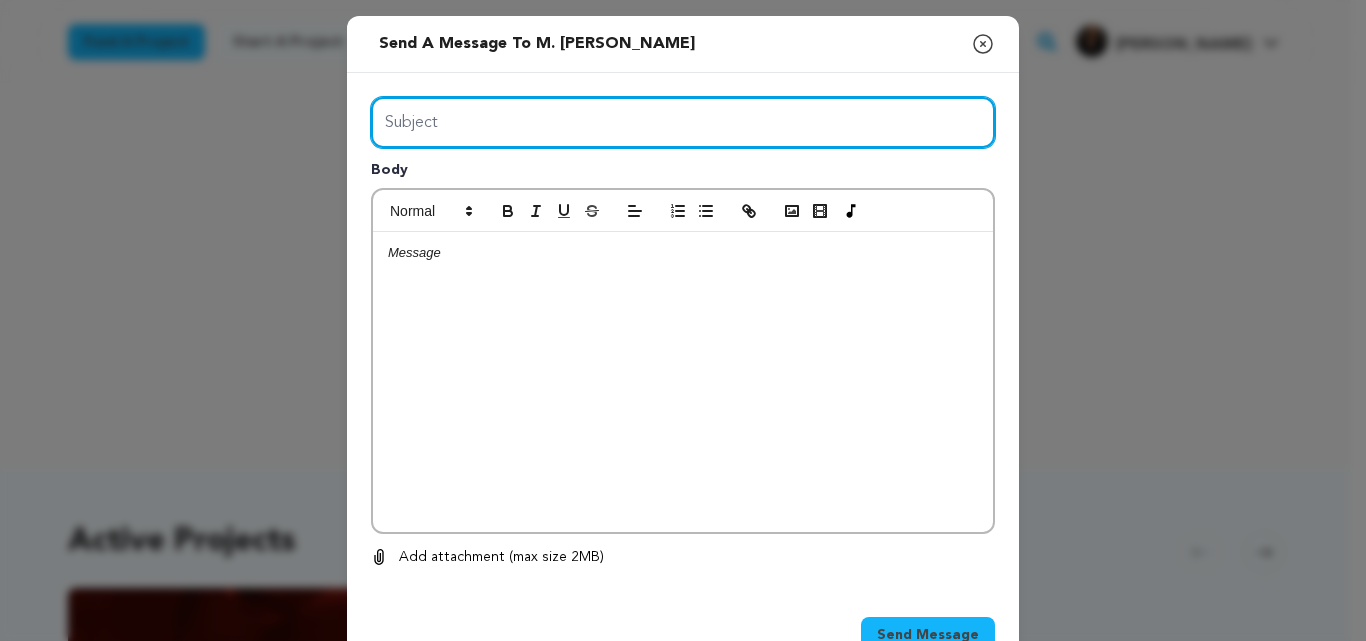click on "Subject" at bounding box center [683, 122] 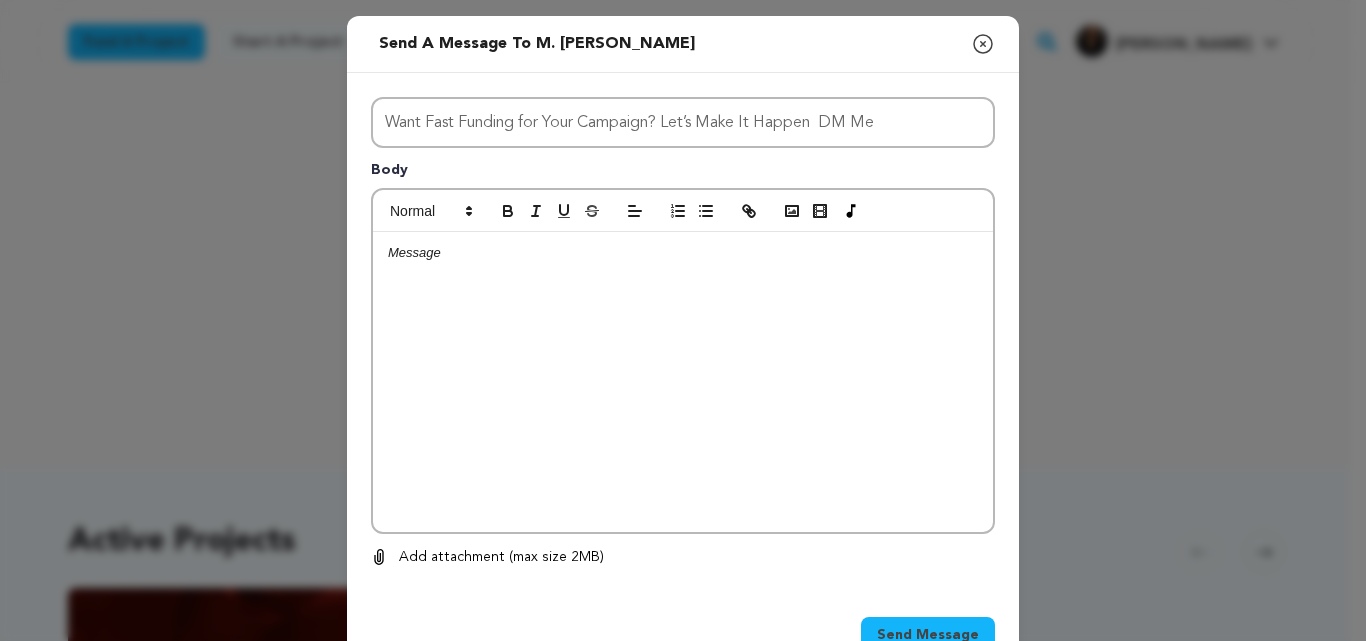 click at bounding box center [683, 382] 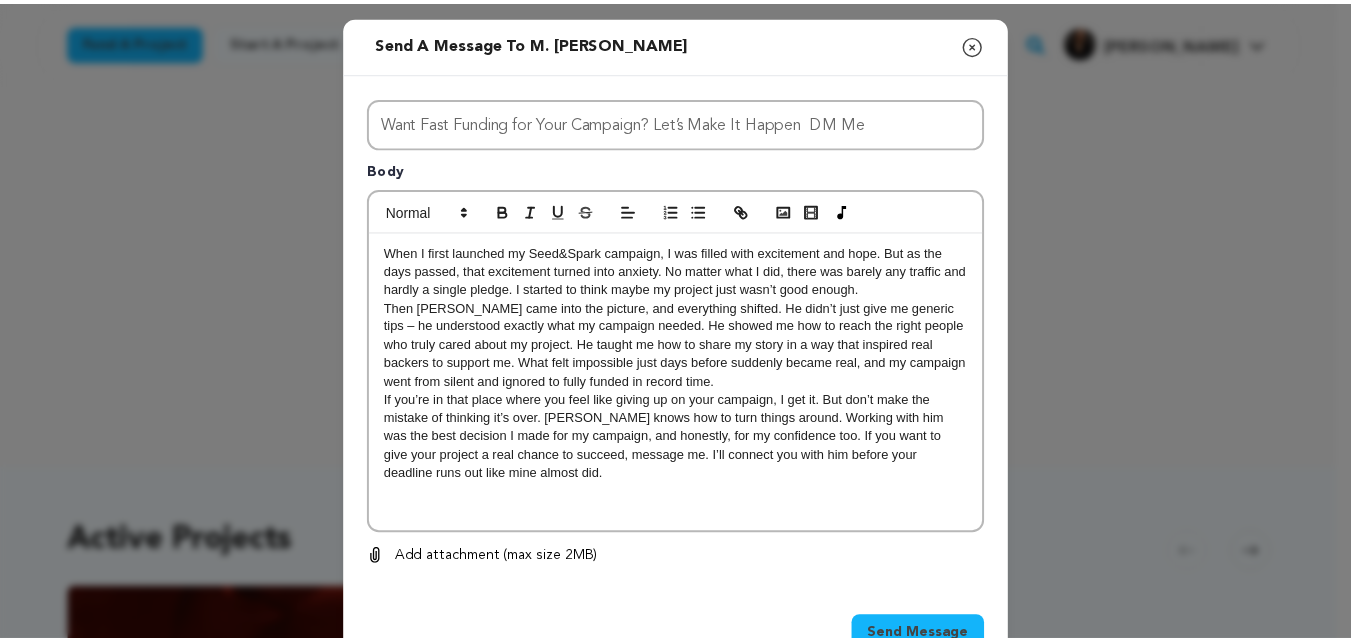 scroll, scrollTop: 0, scrollLeft: 0, axis: both 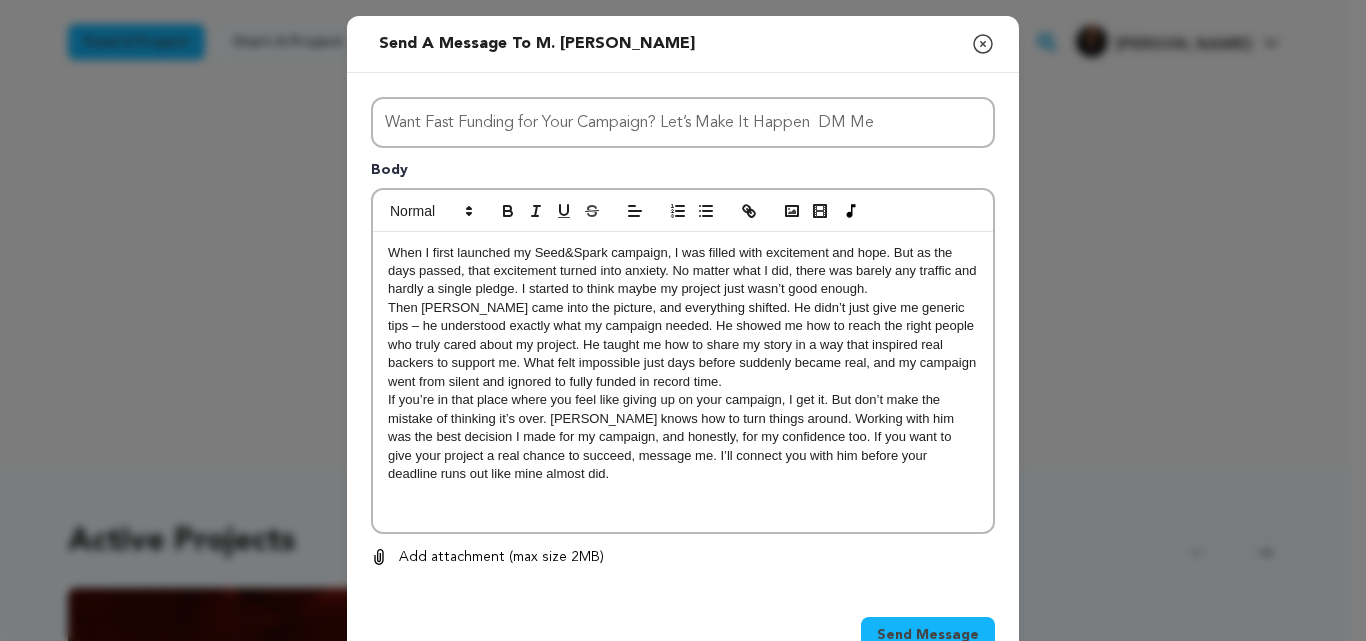 click on "Send Message" at bounding box center [928, 635] 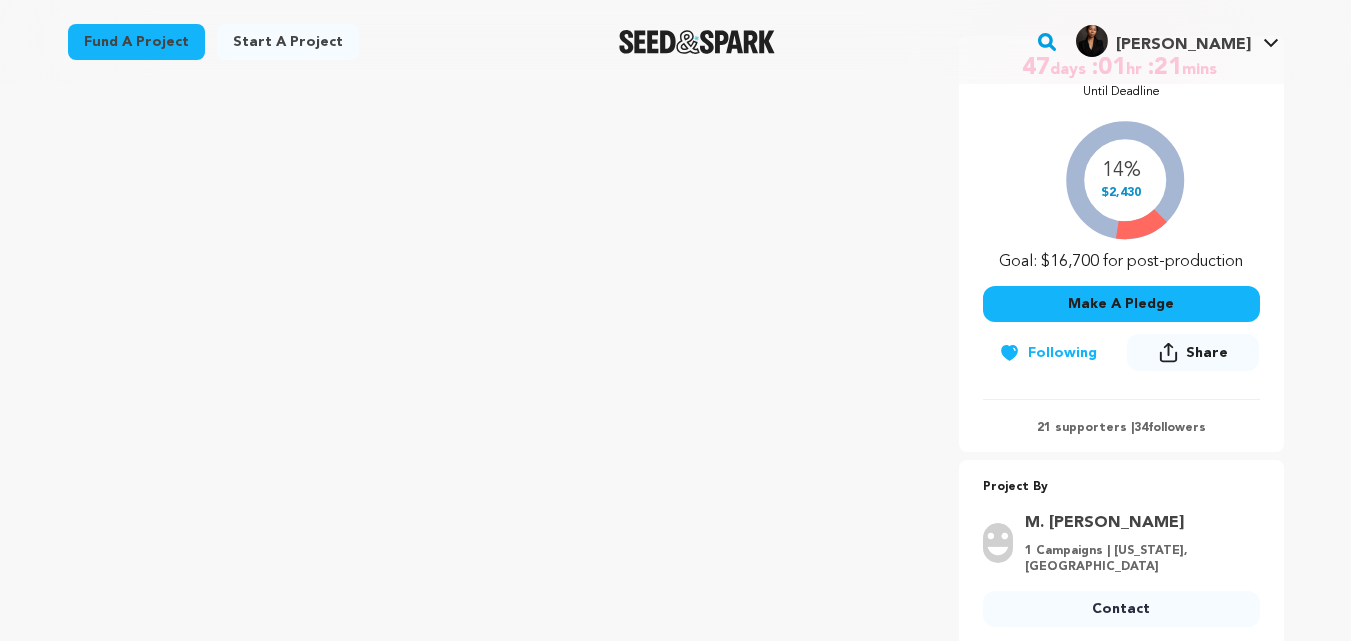 scroll, scrollTop: 0, scrollLeft: 0, axis: both 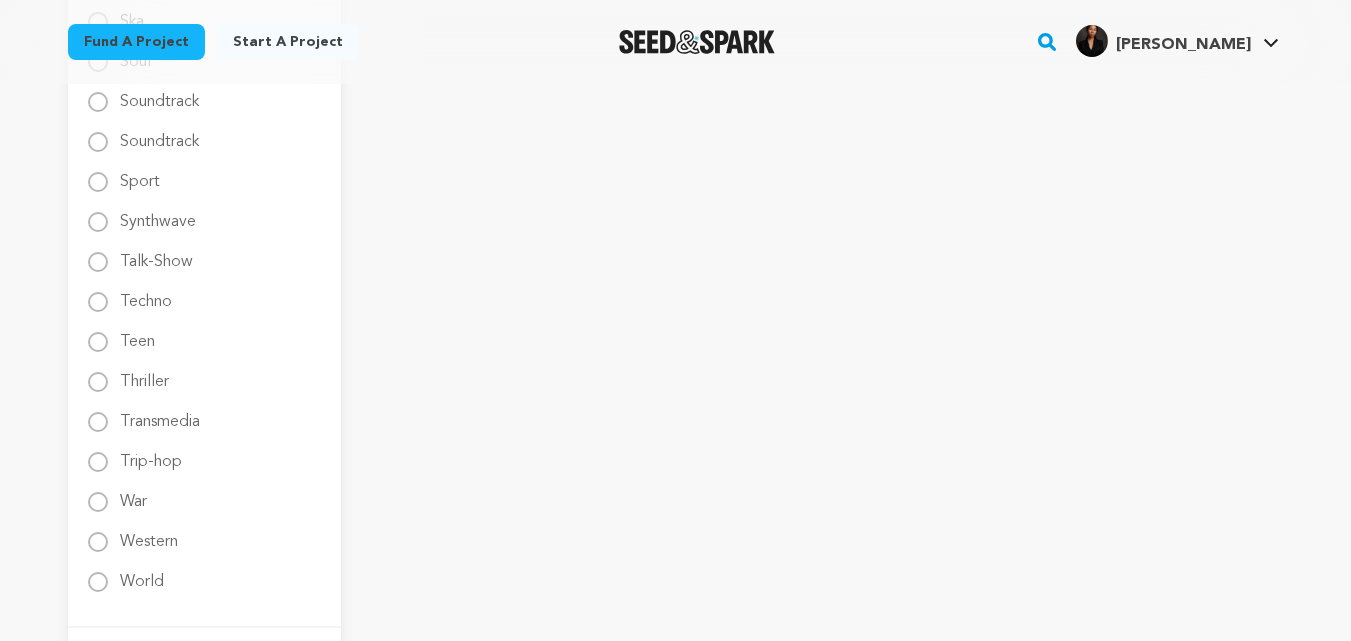 click 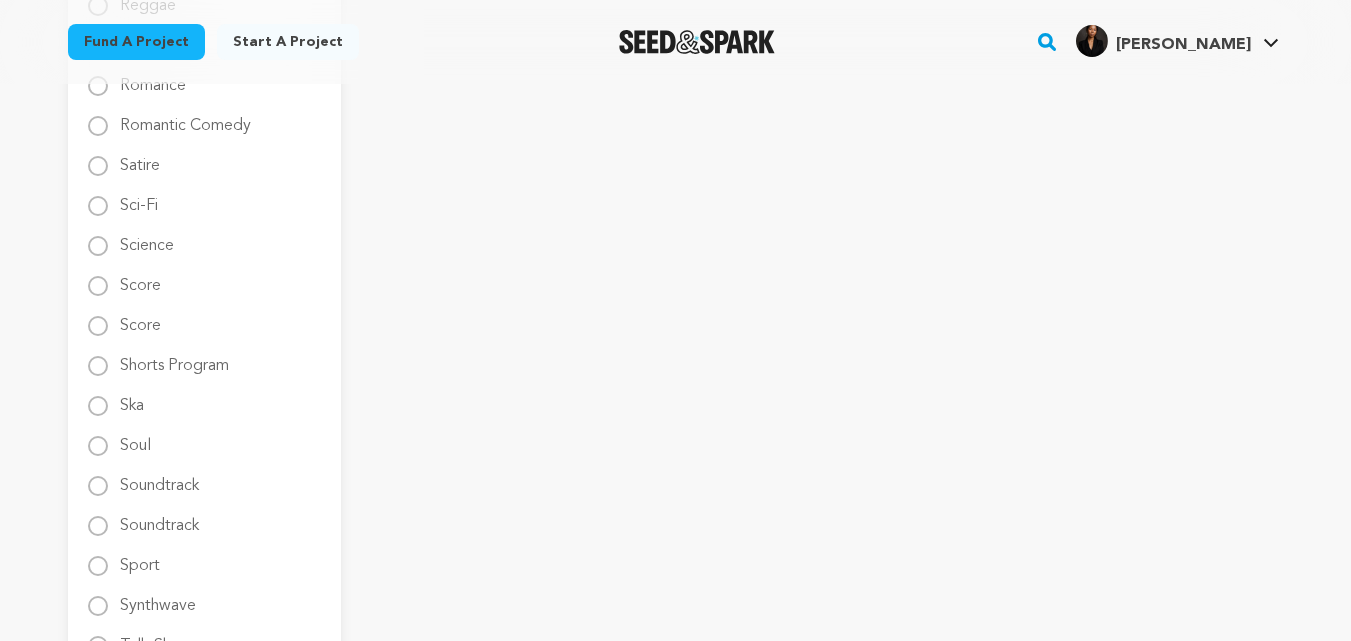 scroll, scrollTop: 2779, scrollLeft: 0, axis: vertical 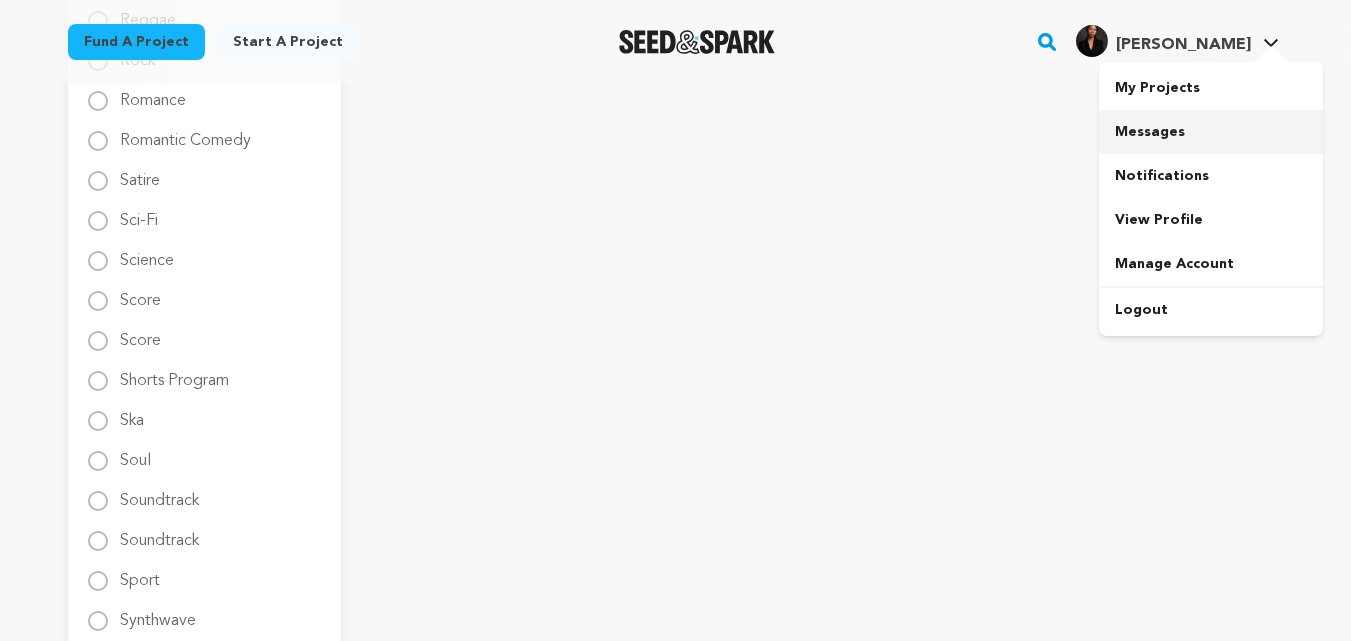 click on "Messages" at bounding box center (1211, 132) 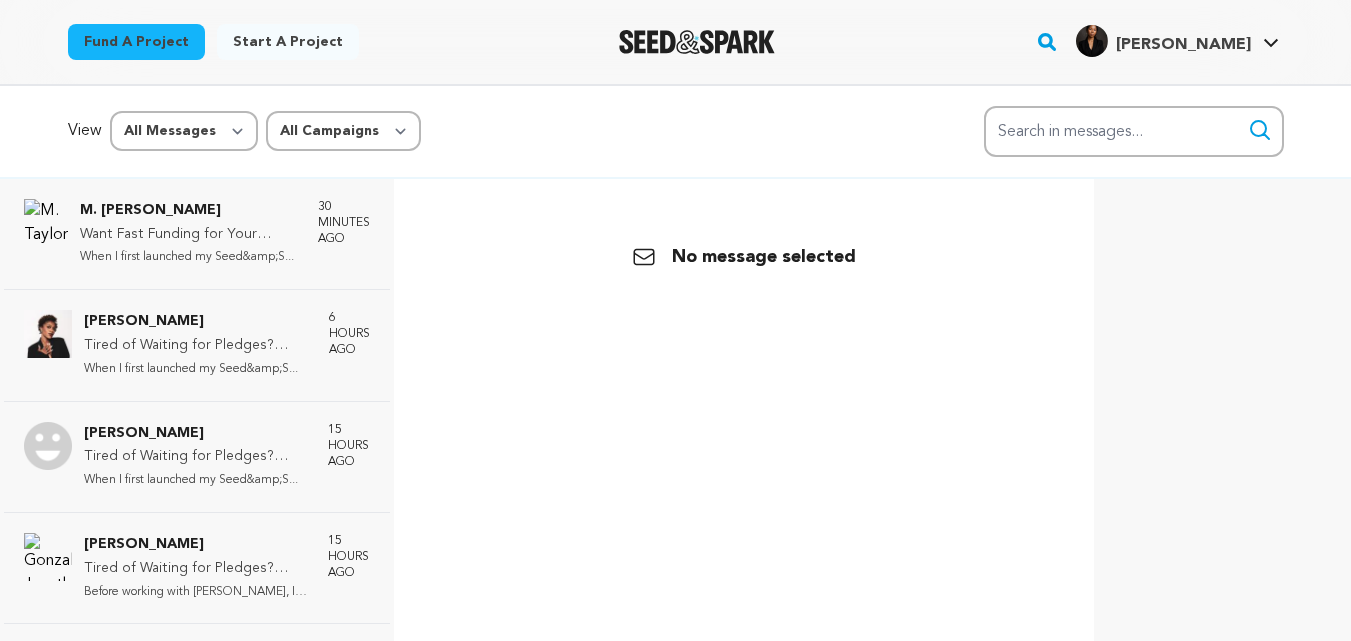 scroll, scrollTop: 0, scrollLeft: 0, axis: both 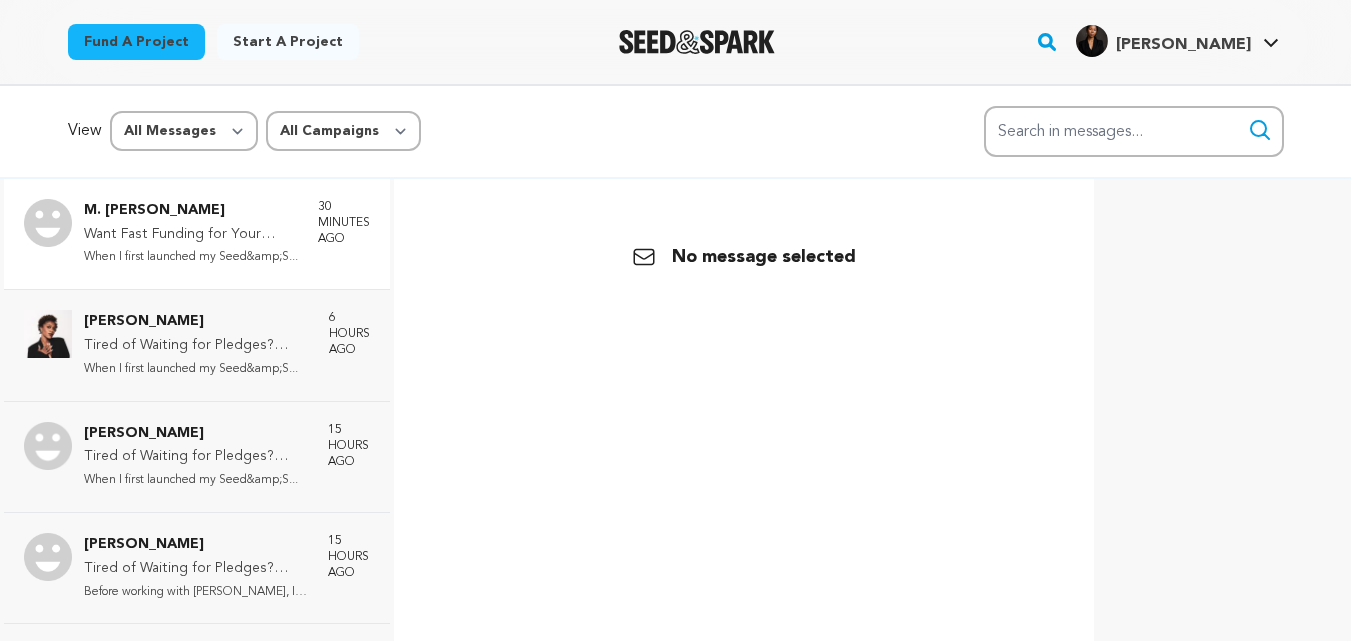 click on "Want Fast Funding for Your Campaign? Let’s Make It Happen  DM Me" at bounding box center (191, 235) 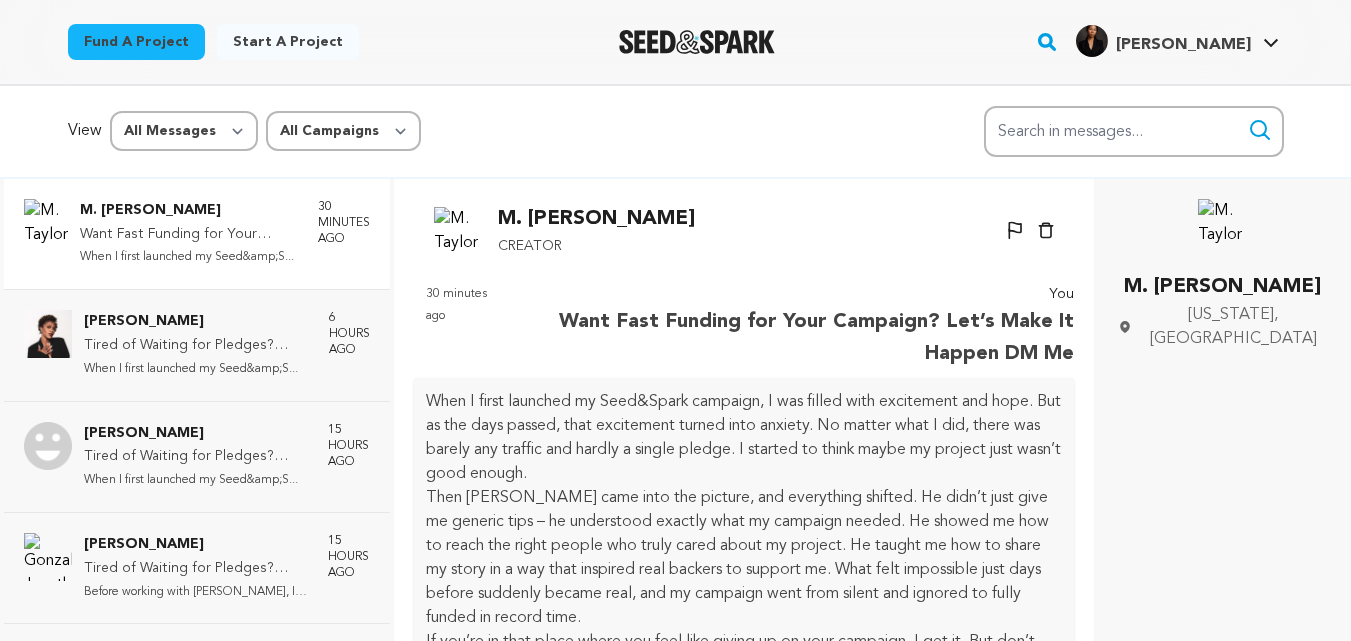 scroll, scrollTop: 193, scrollLeft: 0, axis: vertical 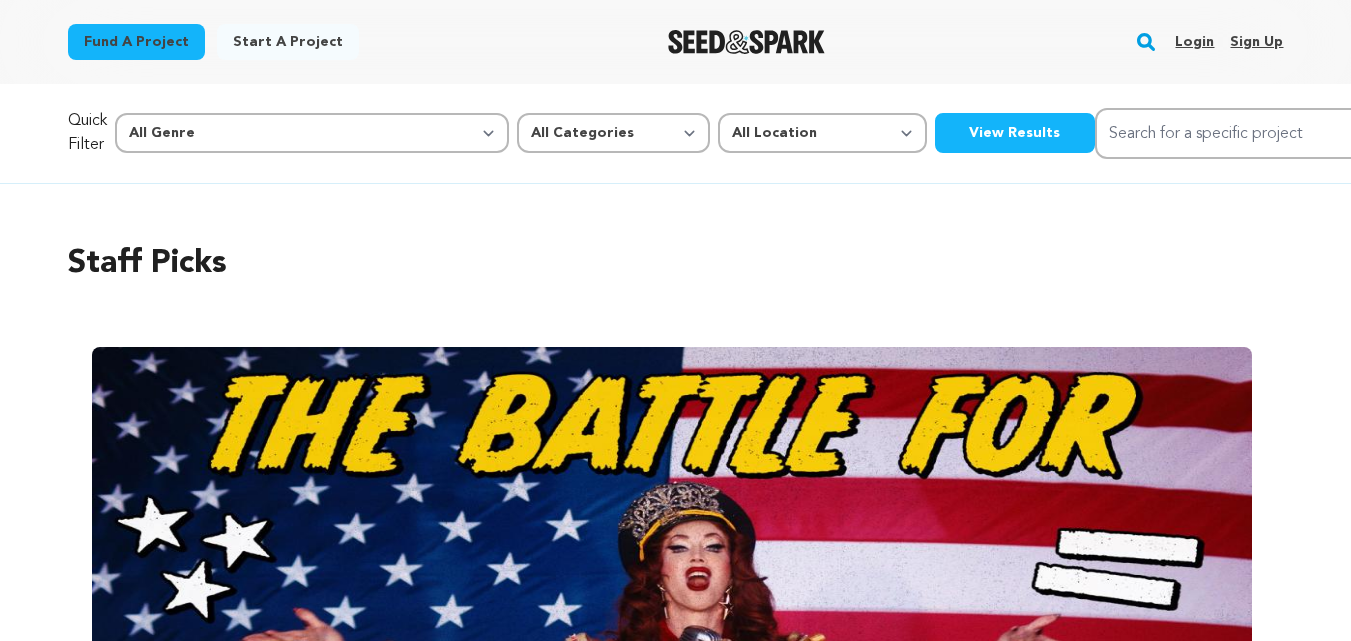 click on "View Results" at bounding box center (1015, 133) 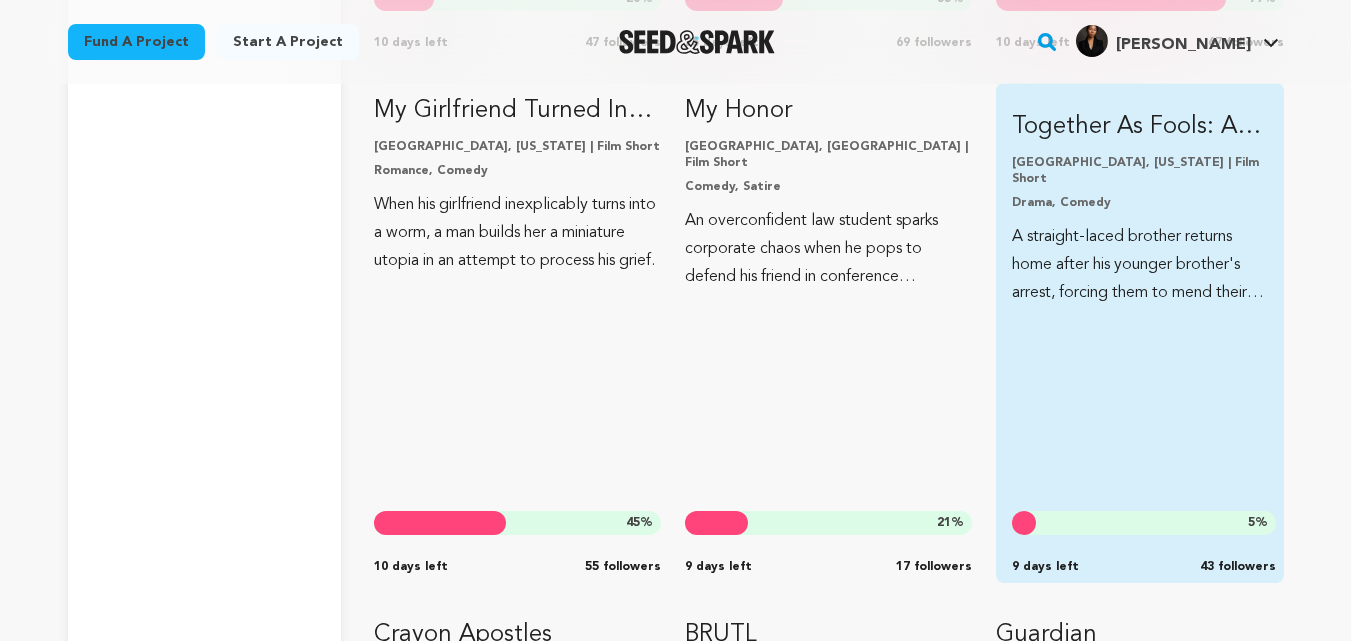 scroll, scrollTop: 16202, scrollLeft: 0, axis: vertical 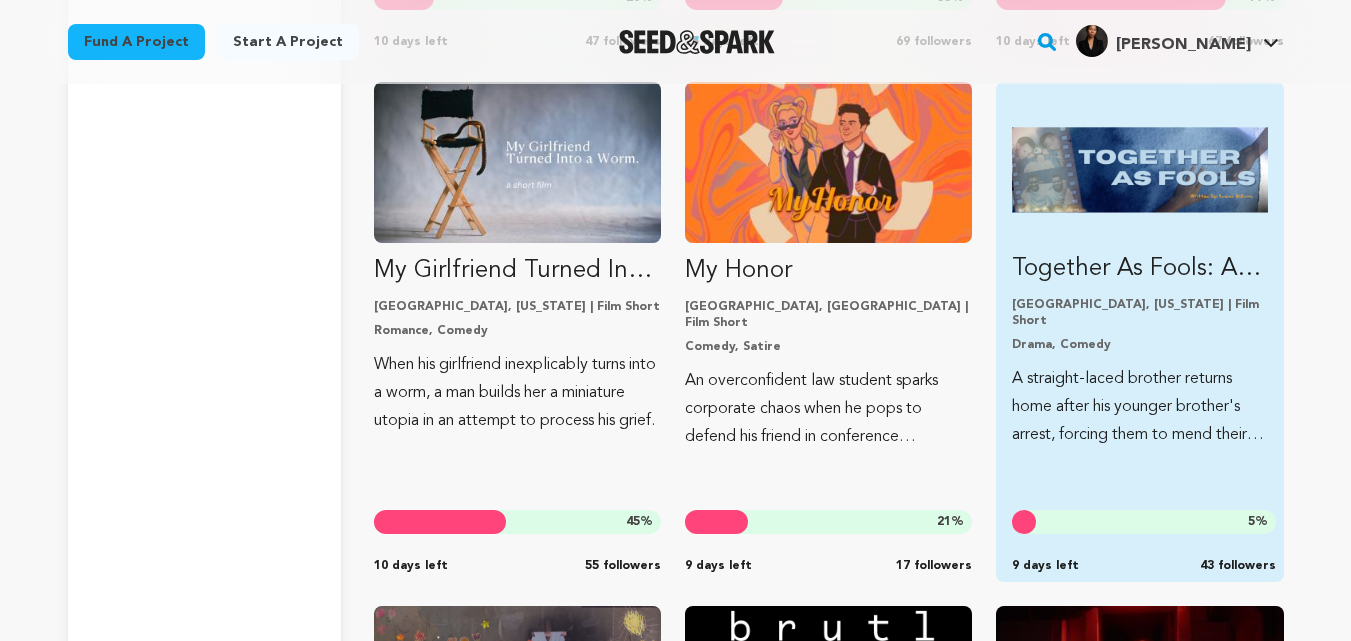 click on "Drama, Comedy" at bounding box center [1139, 345] 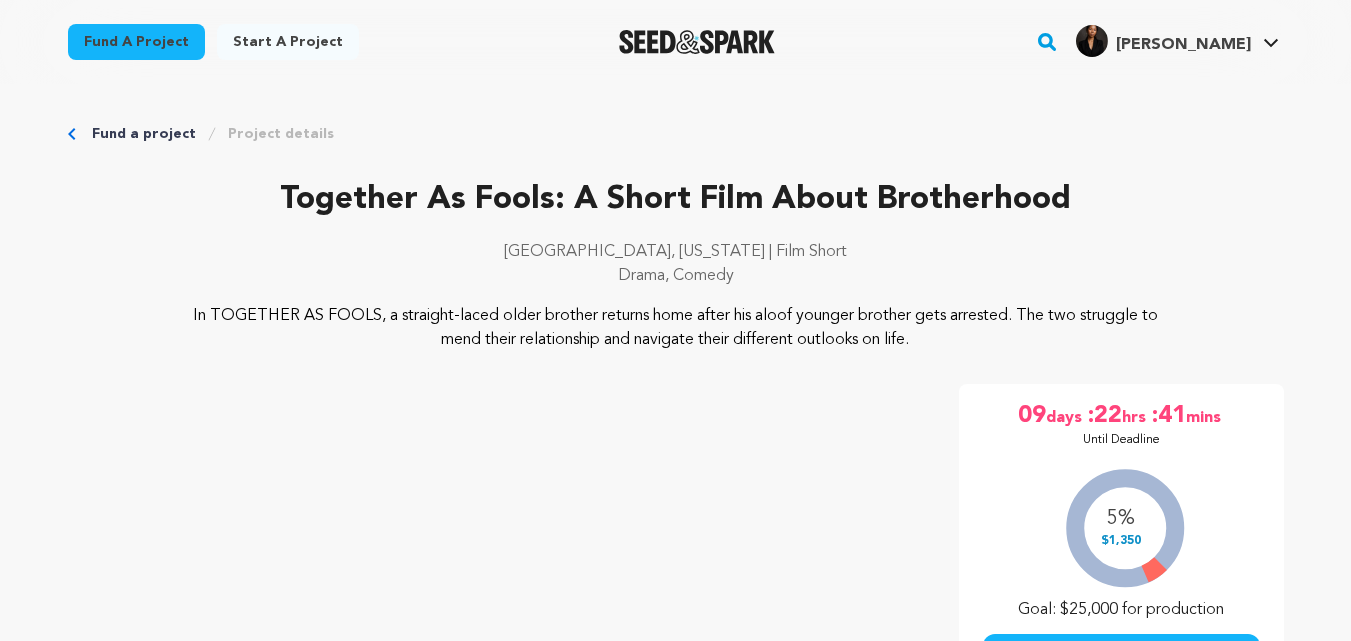 scroll, scrollTop: 527, scrollLeft: 0, axis: vertical 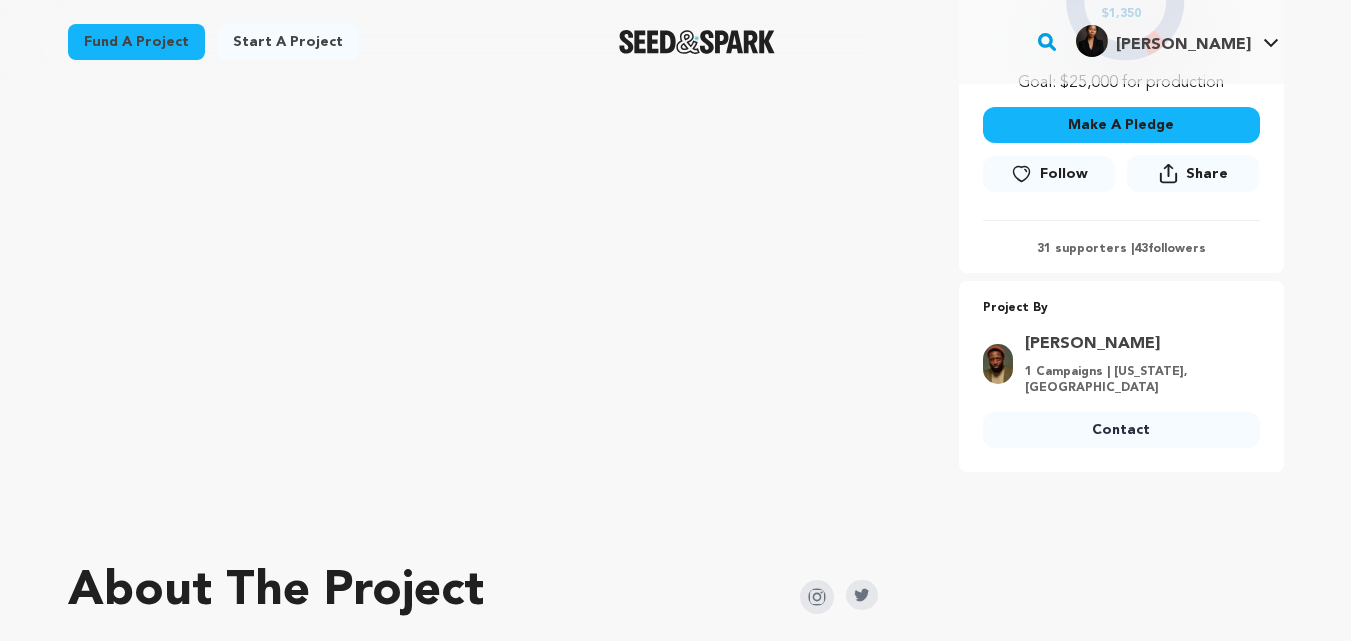 click on "Contact" at bounding box center (1121, 430) 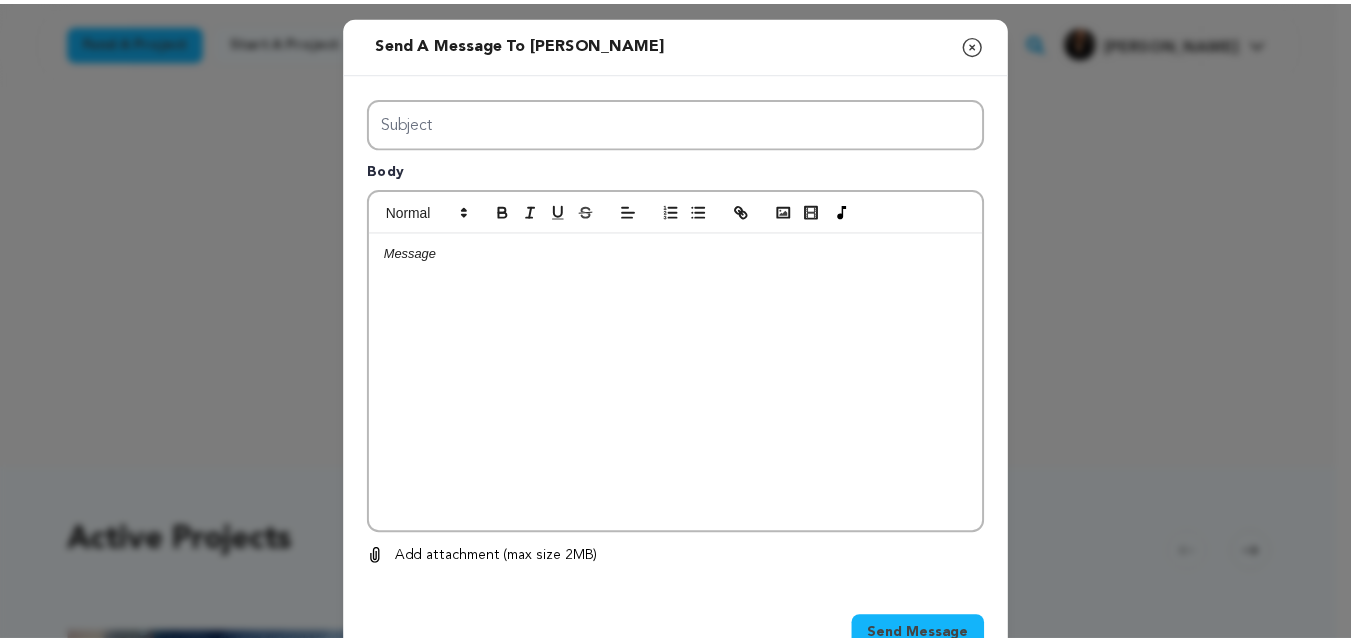 scroll, scrollTop: 0, scrollLeft: 0, axis: both 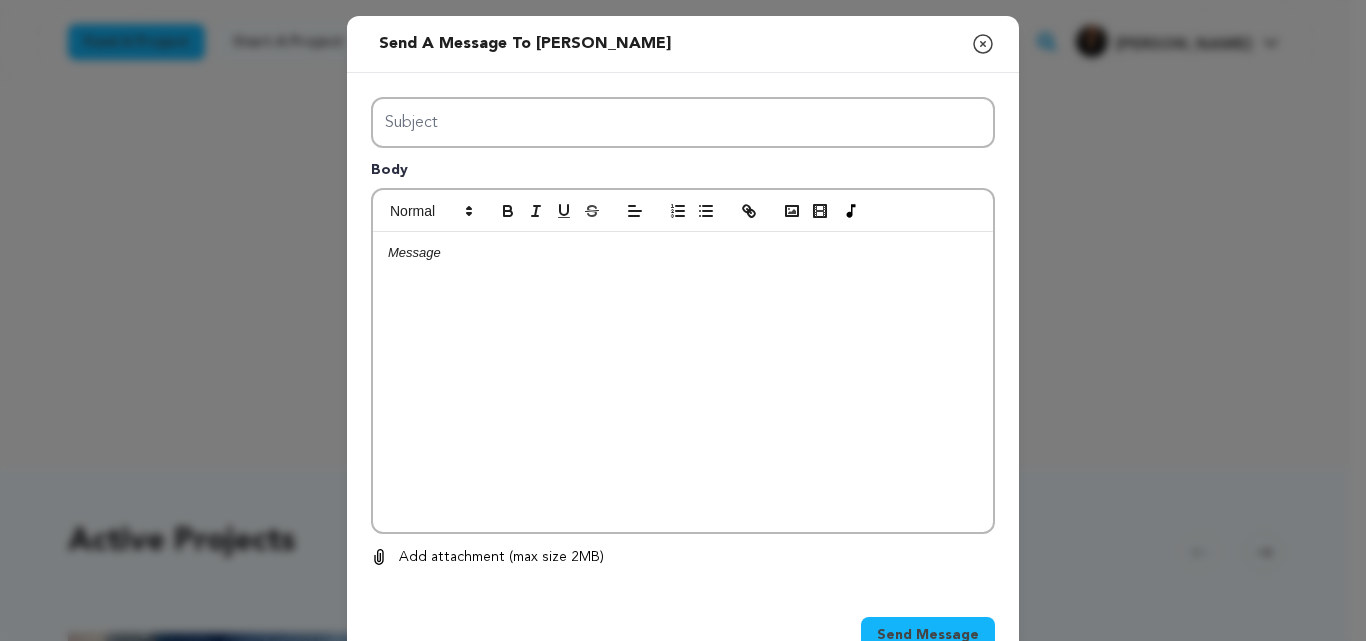 click on "Close modal" at bounding box center (983, 44) 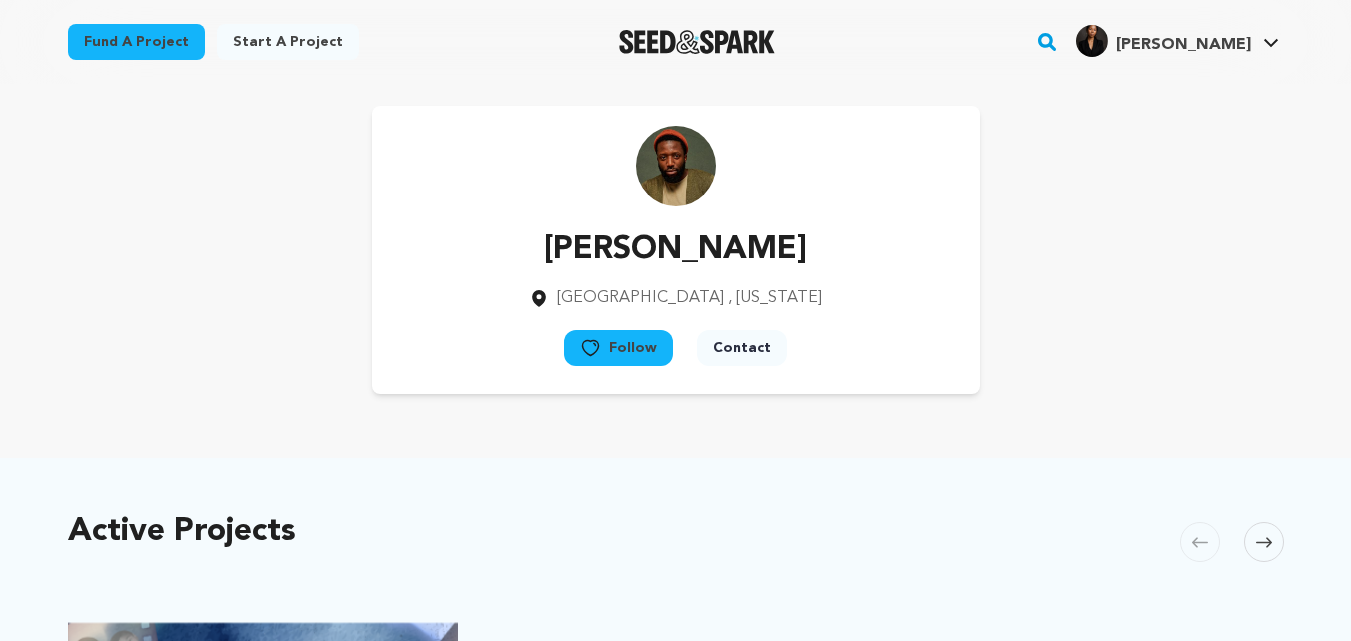 scroll, scrollTop: 0, scrollLeft: 0, axis: both 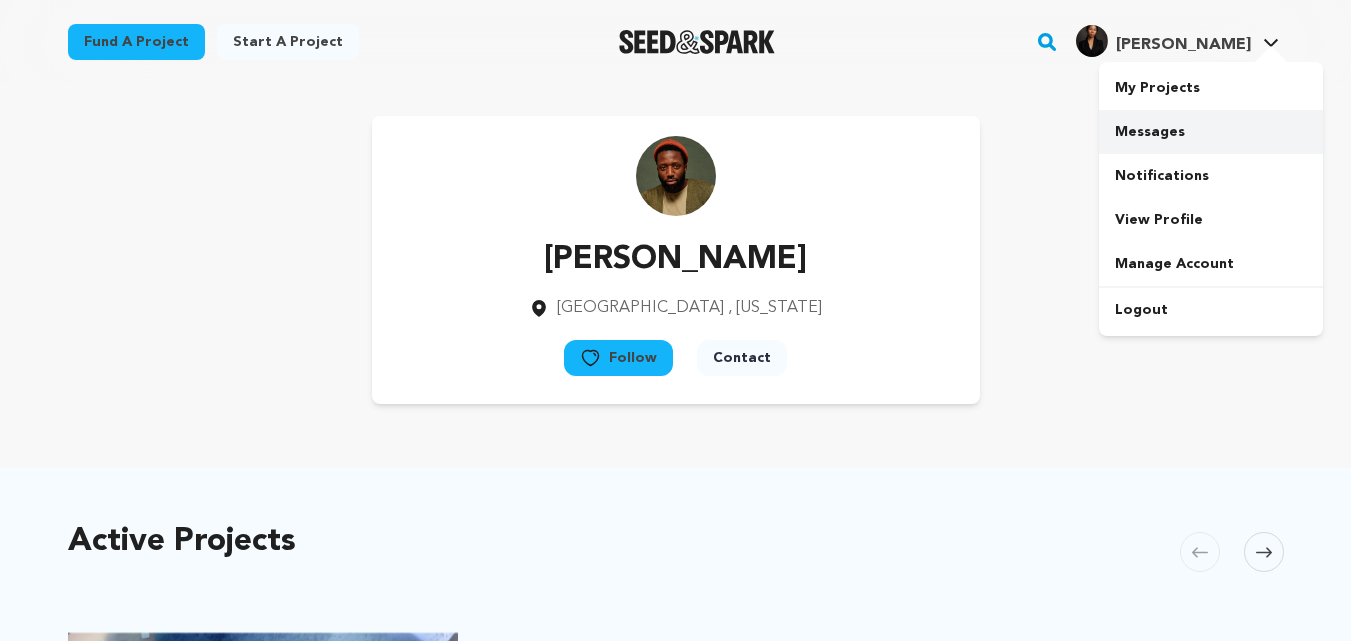 click on "Messages" at bounding box center [1211, 132] 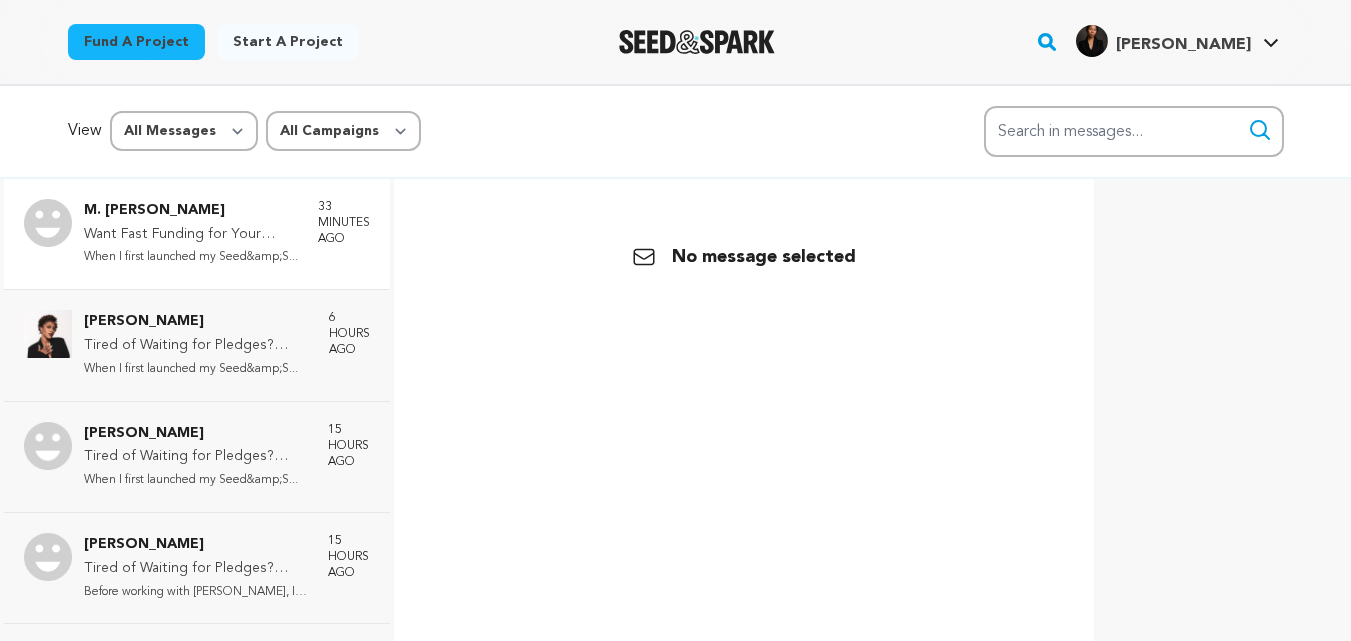 scroll, scrollTop: 0, scrollLeft: 0, axis: both 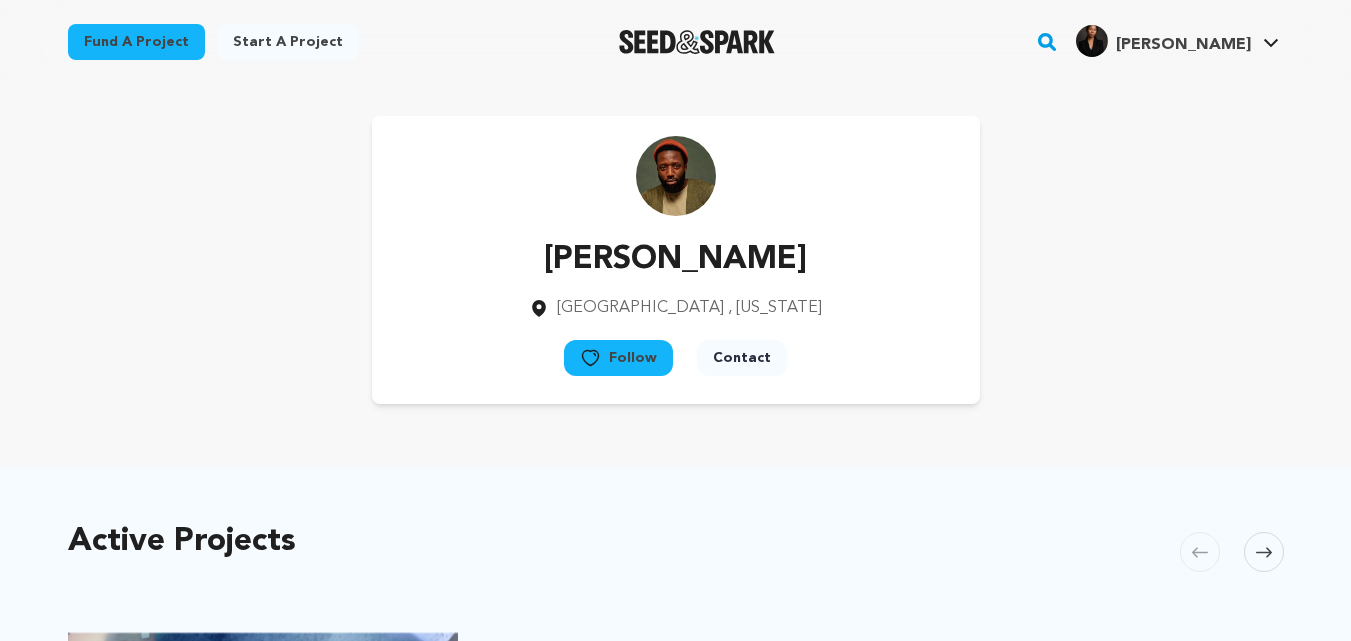 click on "Follow" at bounding box center (618, 358) 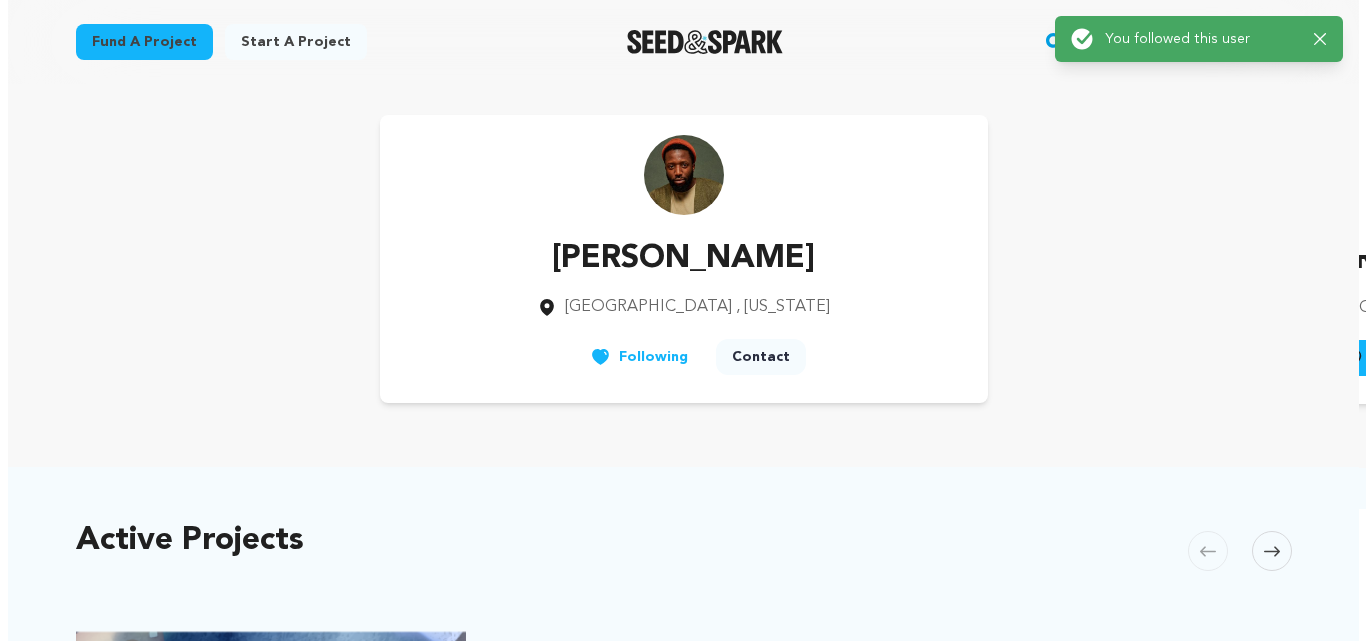 scroll, scrollTop: 0, scrollLeft: 0, axis: both 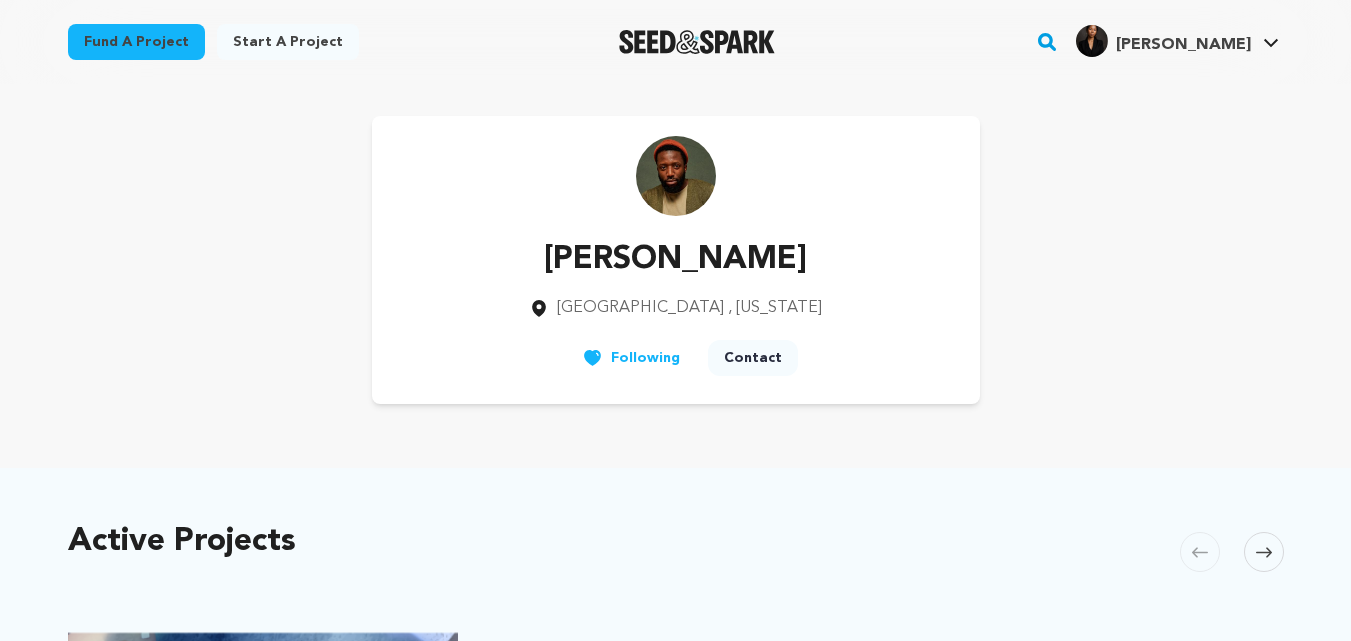 click on "Contact" at bounding box center (753, 358) 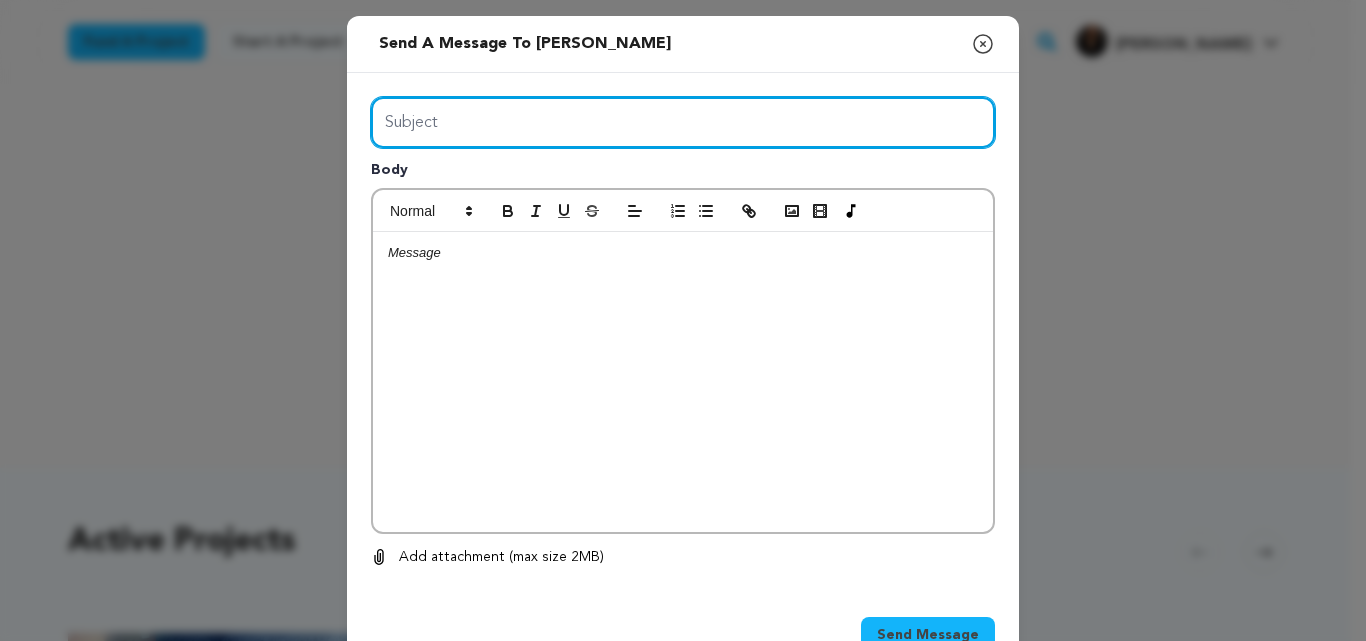 click on "Subject" at bounding box center [683, 122] 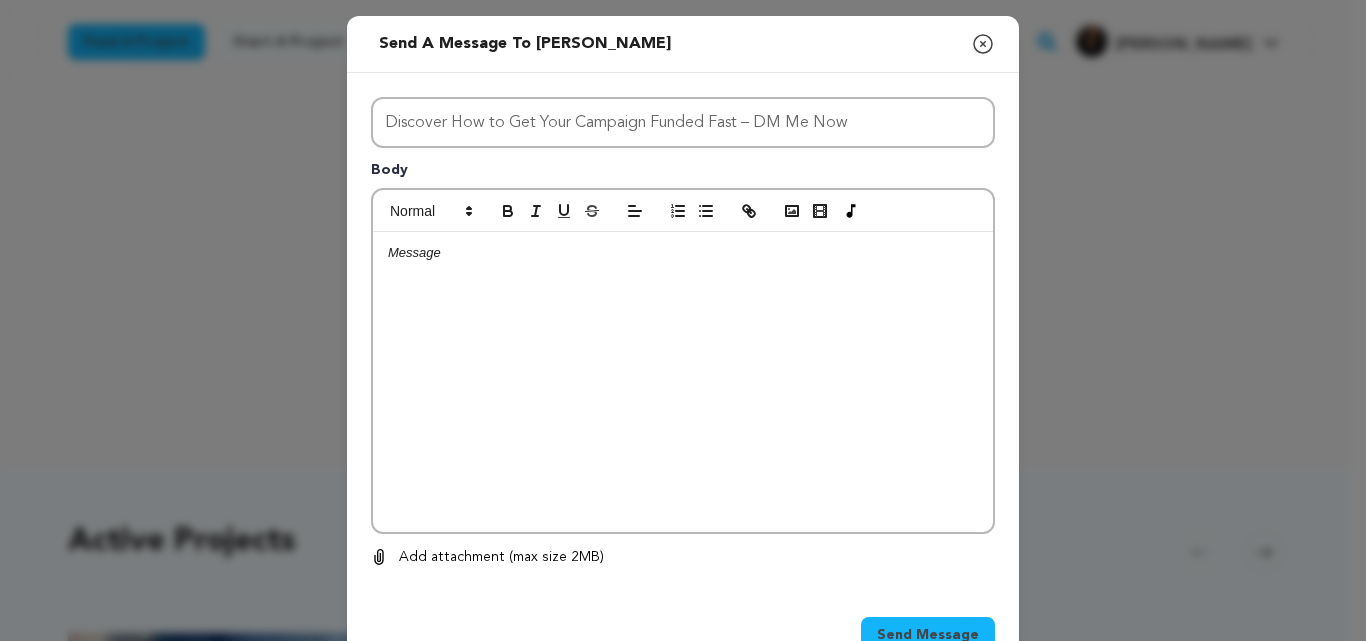 click at bounding box center [683, 382] 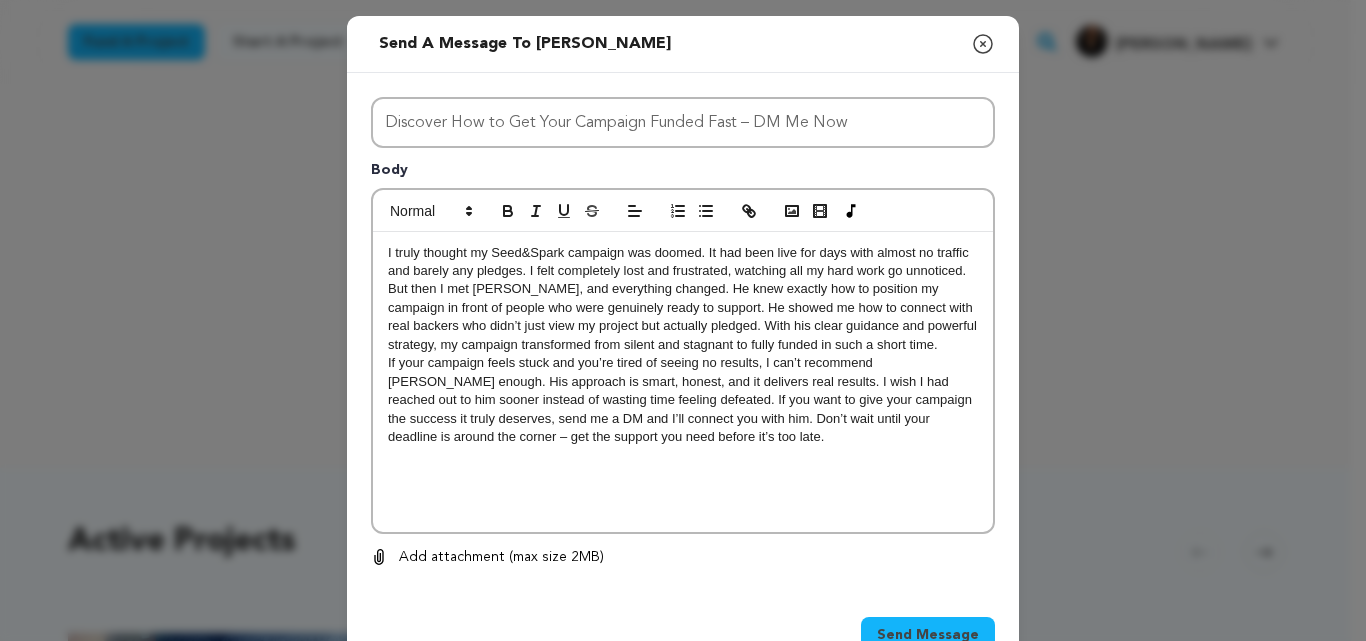 scroll, scrollTop: 0, scrollLeft: 0, axis: both 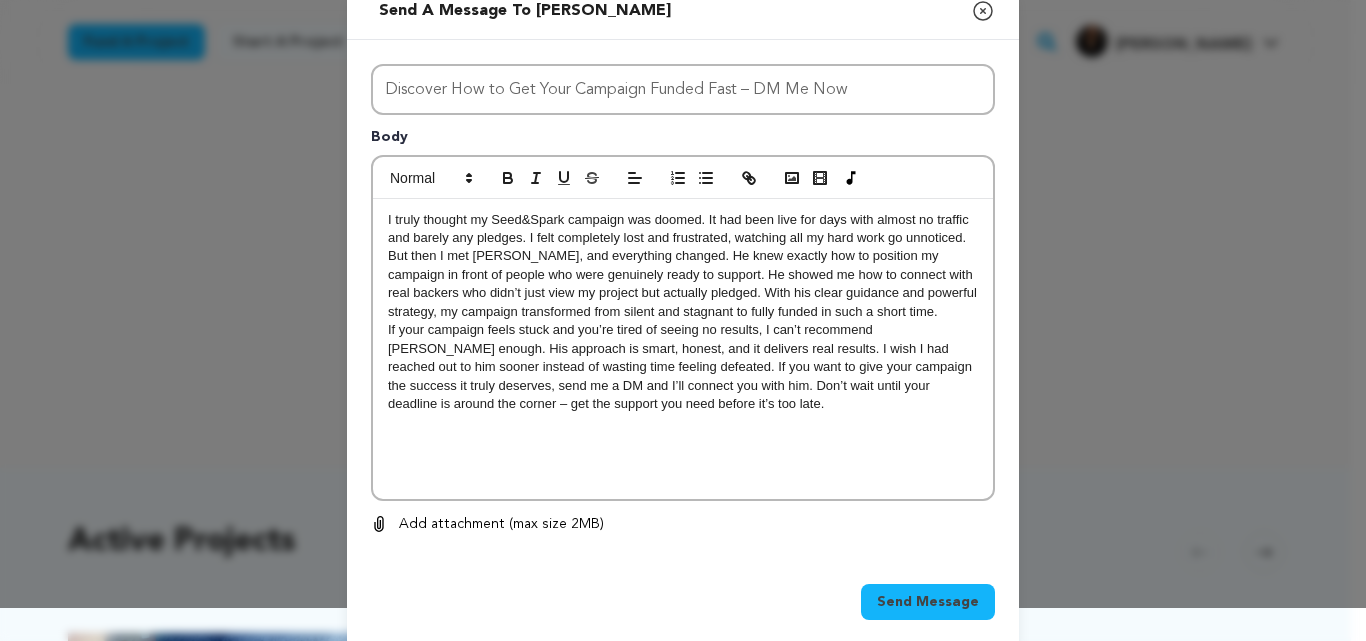 click on "If your campaign feels stuck and you’re tired of seeing no results, I can’t recommend Abdul enough. His approach is smart, honest, and it delivers real results. I wish I had reached out to him sooner instead of wasting time feeling defeated. If you want to give your campaign the success it truly deserves, send me a DM and I’ll connect you with him. Don’t wait until your deadline is around the corner – get the support you need before it’s too late." at bounding box center [683, 367] 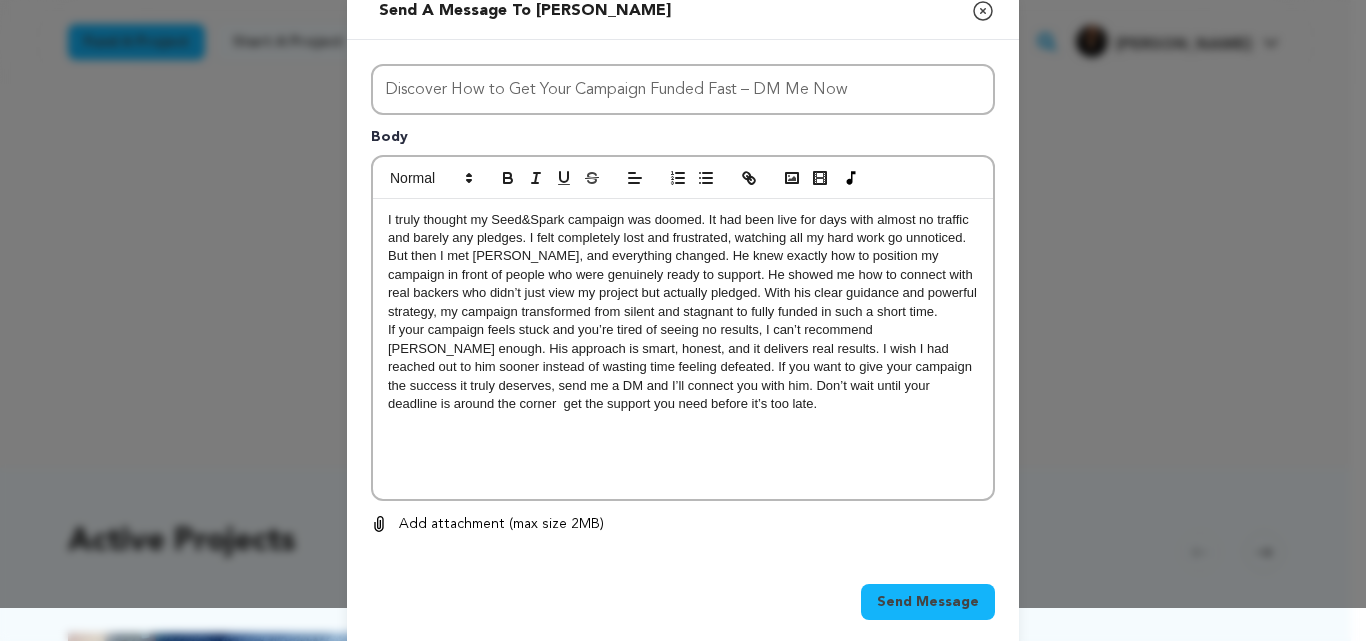 click on "Send Message" at bounding box center [928, 602] 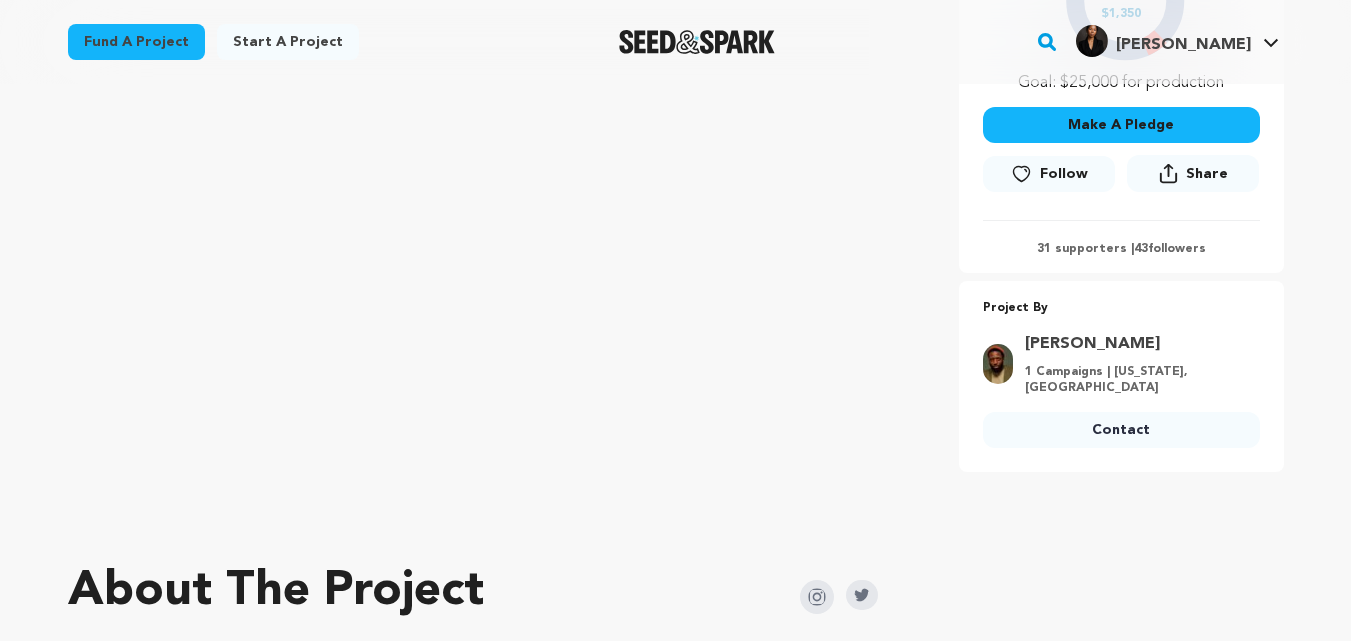 scroll, scrollTop: 527, scrollLeft: 0, axis: vertical 